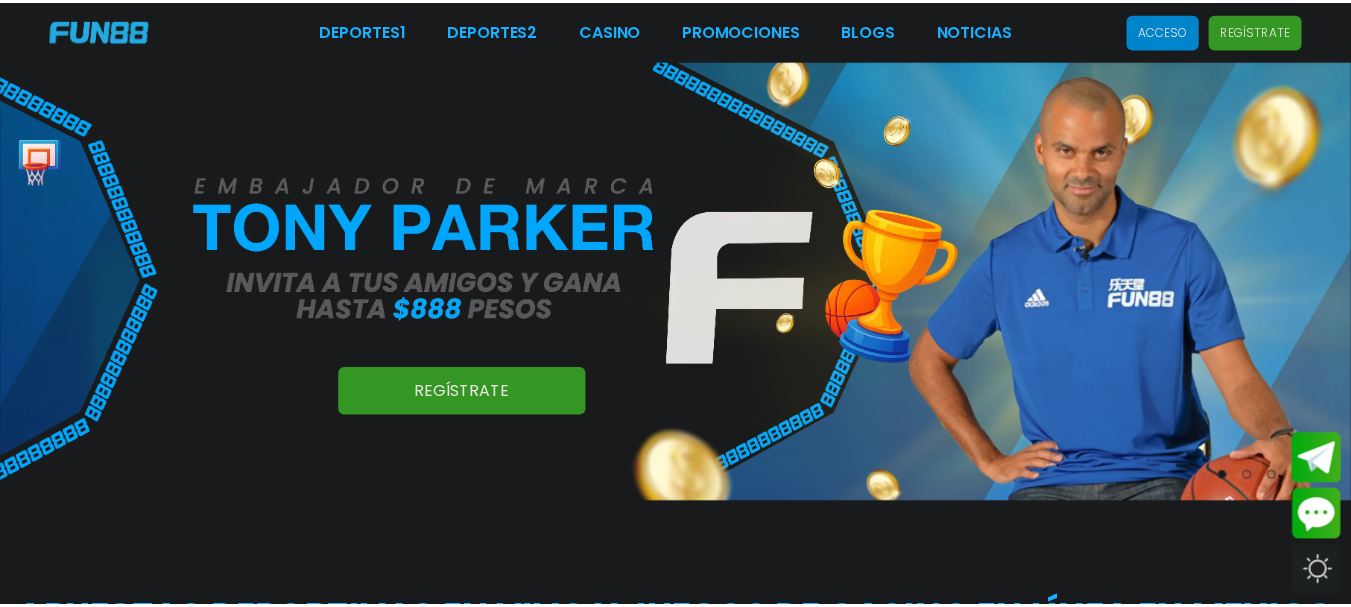 scroll, scrollTop: 0, scrollLeft: 0, axis: both 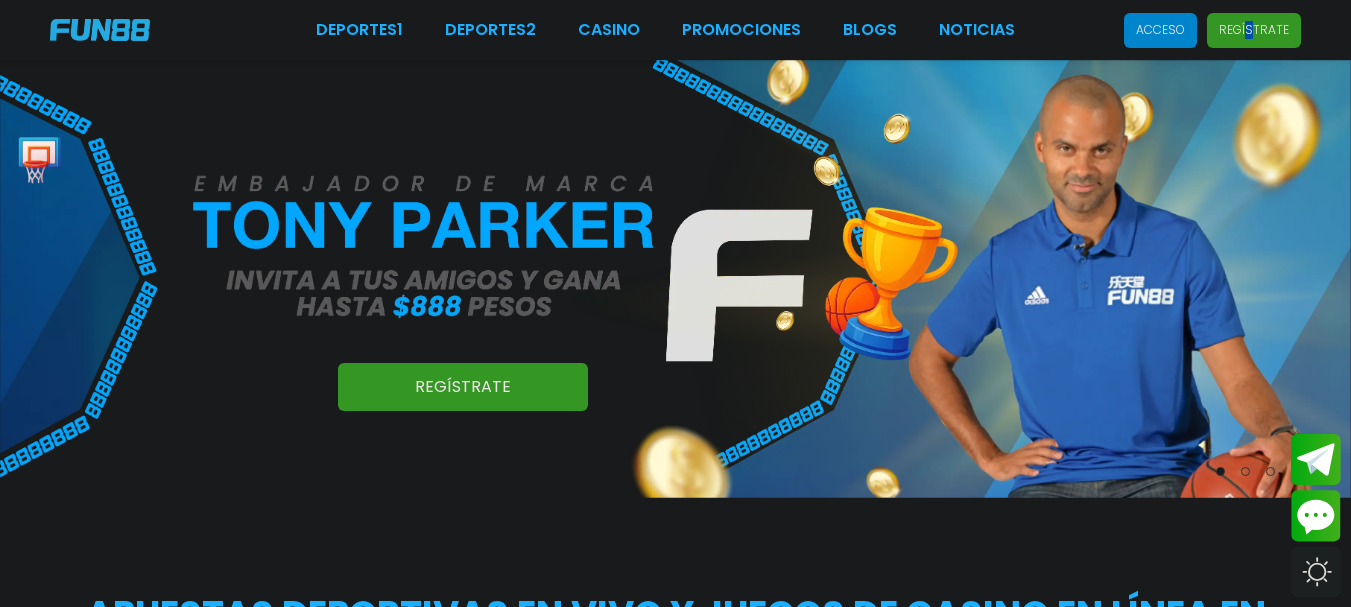 click on "Regístrate" at bounding box center (1254, 30) 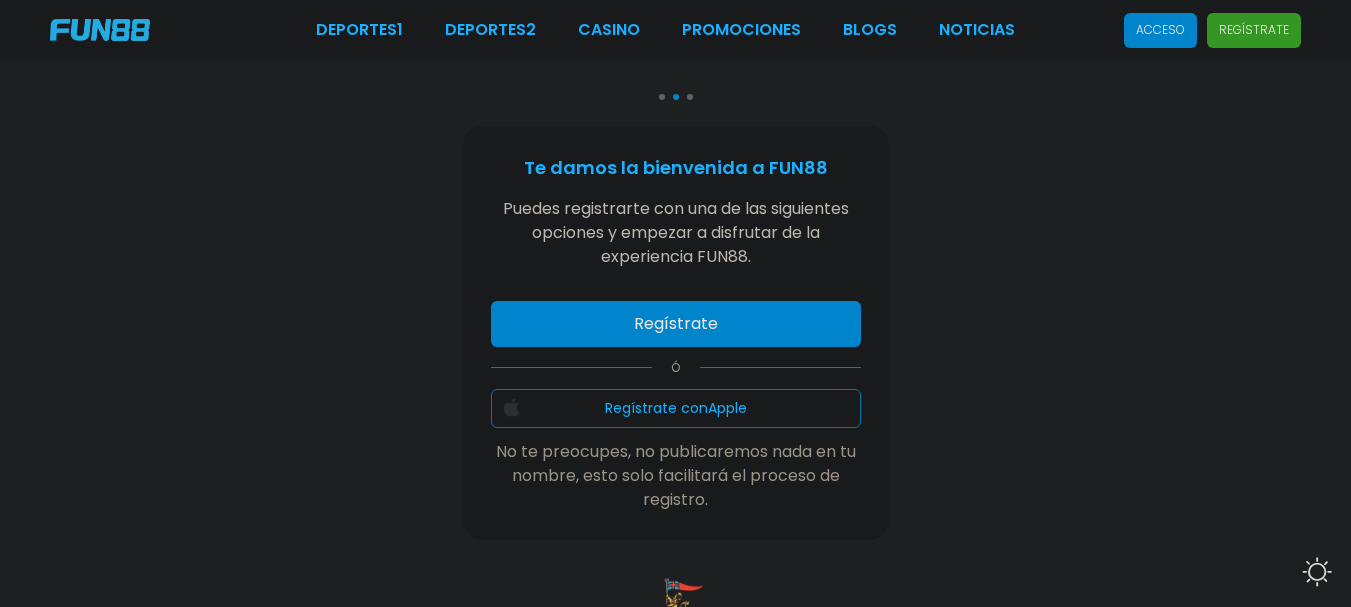 scroll, scrollTop: 265, scrollLeft: 0, axis: vertical 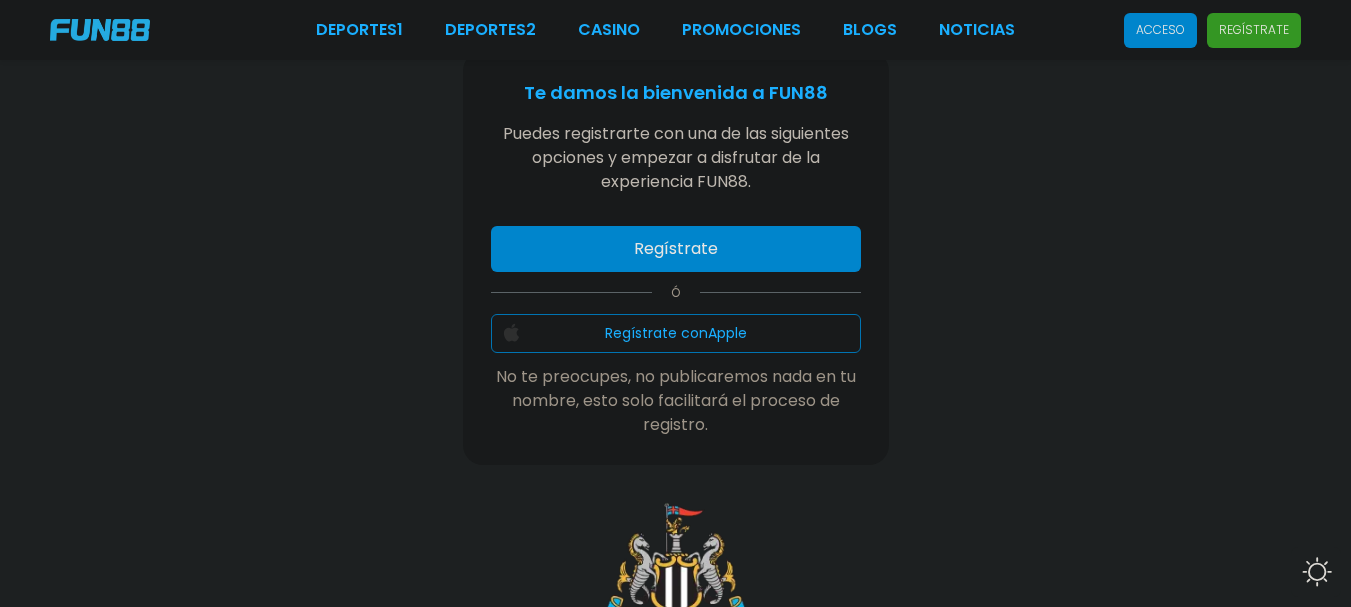 click on "Regístrate" at bounding box center (676, 249) 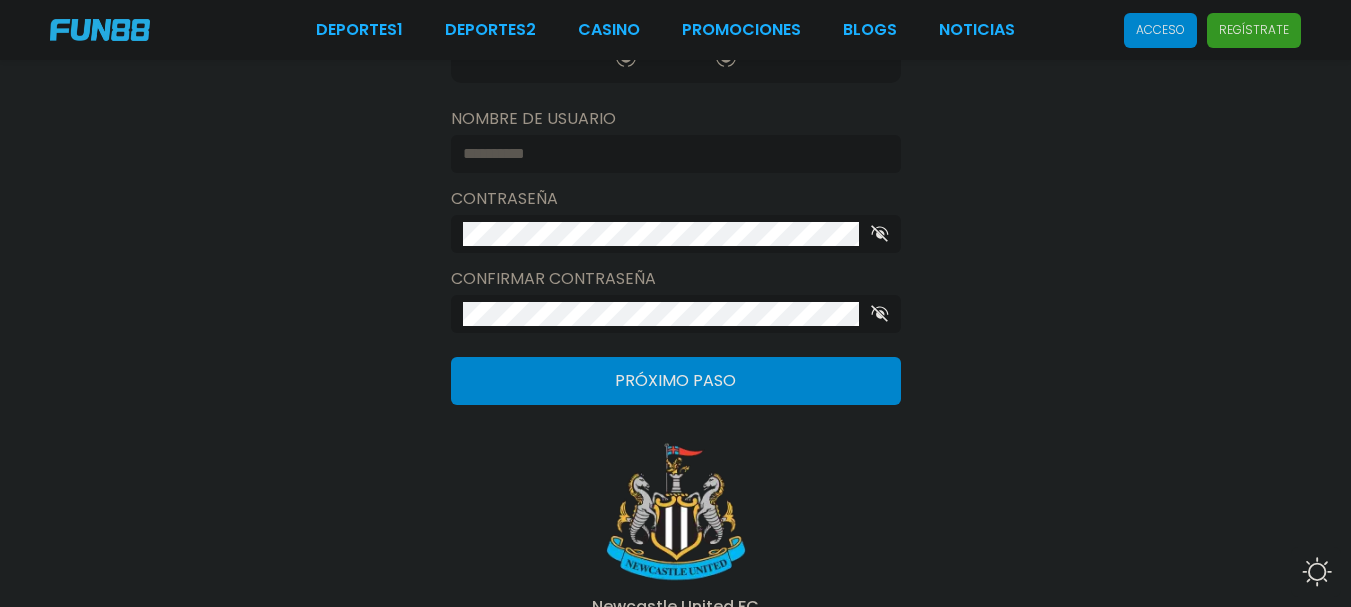 scroll, scrollTop: 380, scrollLeft: 0, axis: vertical 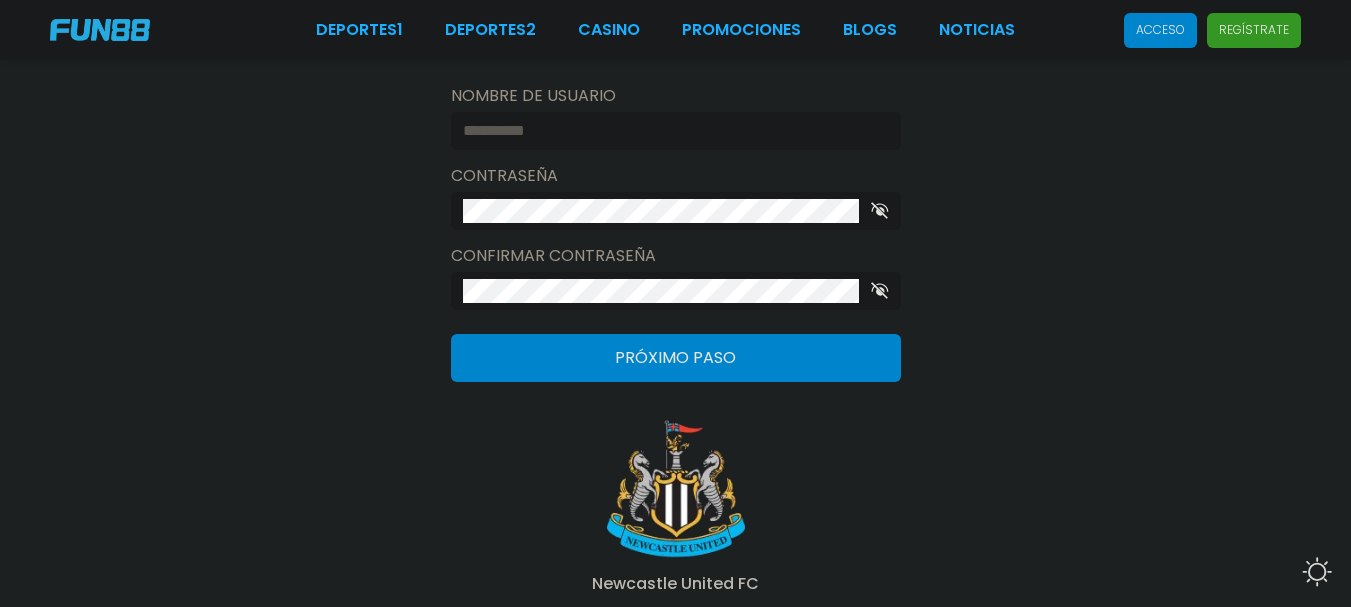 click at bounding box center (670, 131) 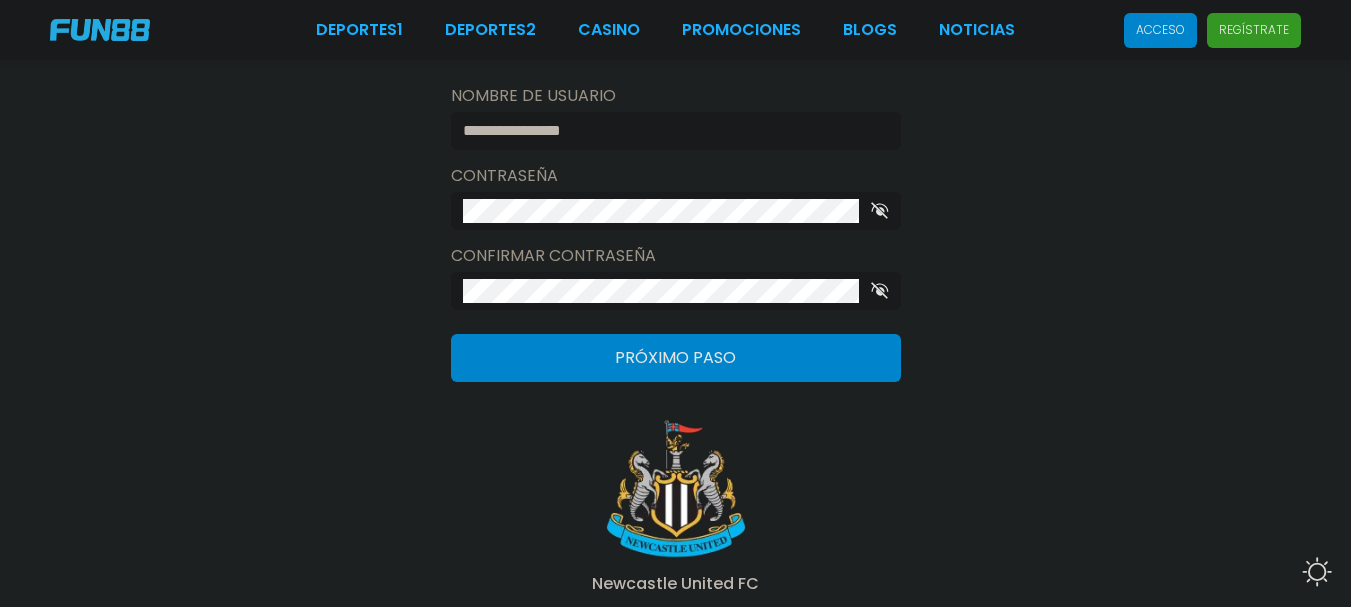 type on "**********" 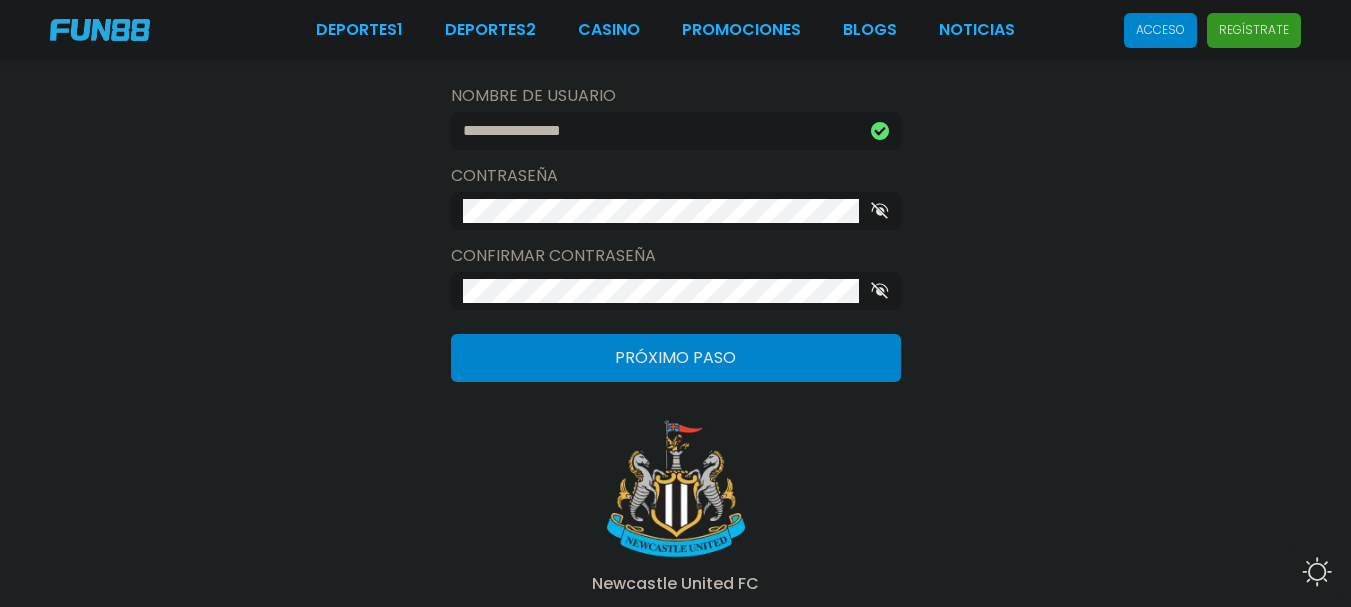 click on "Próximo paso" at bounding box center [676, 358] 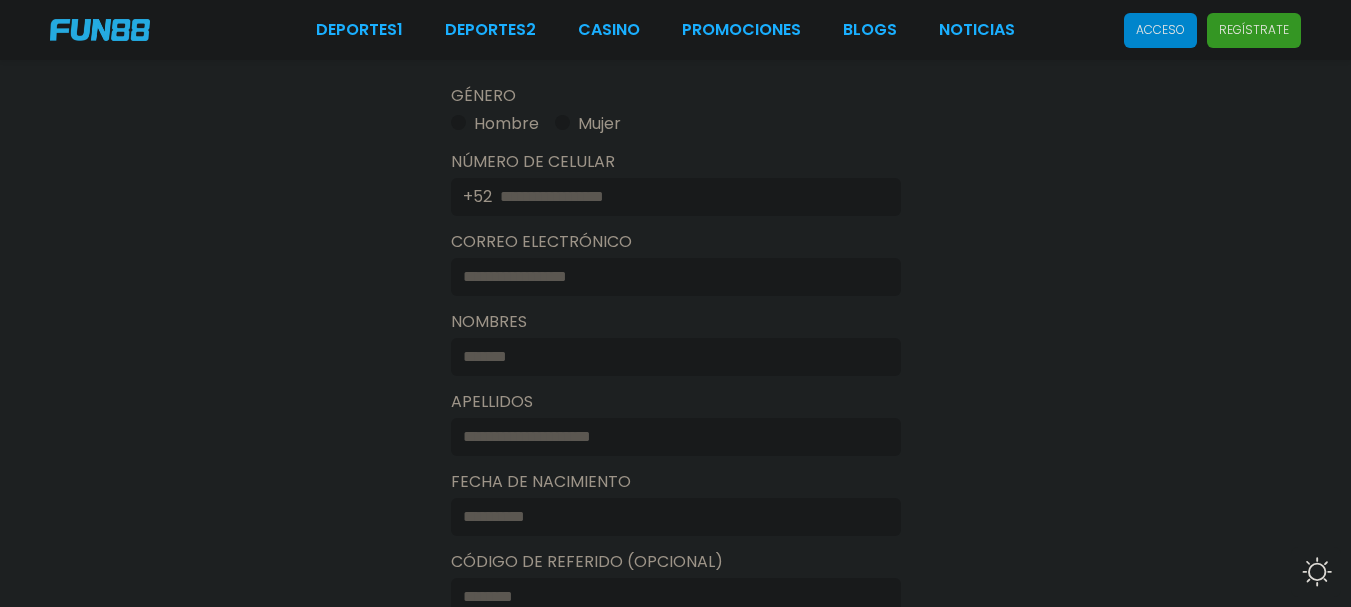 click at bounding box center (688, 197) 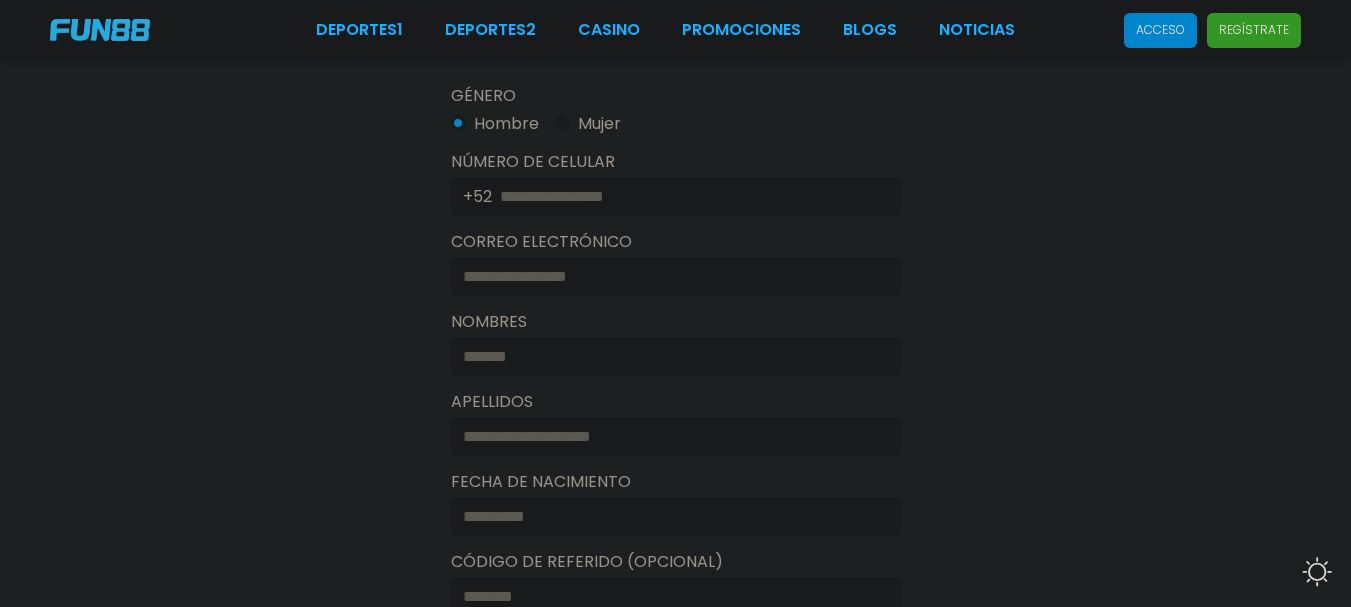 click at bounding box center [688, 197] 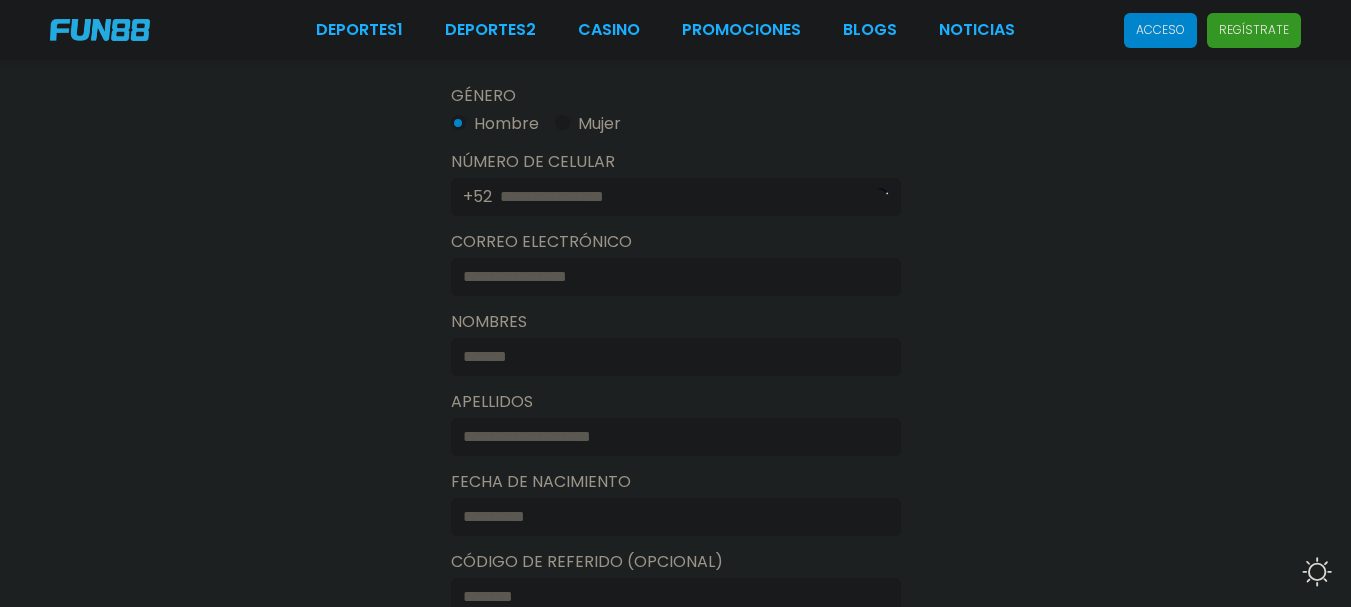 click at bounding box center [670, 277] 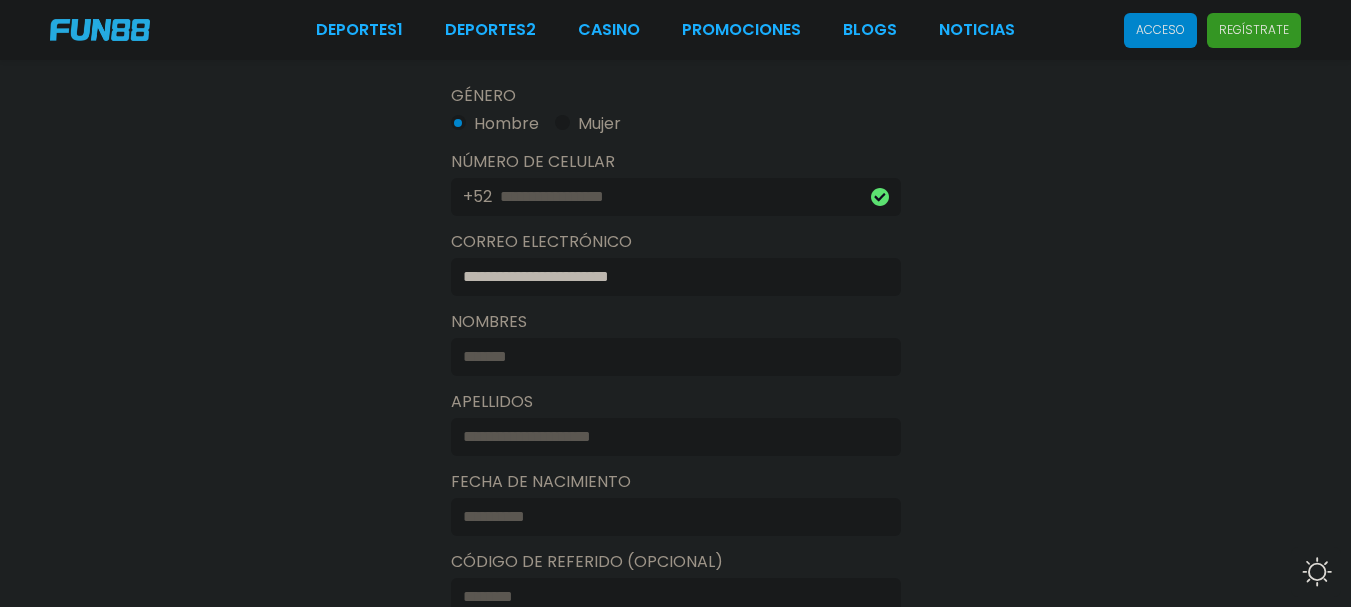 type on "**********" 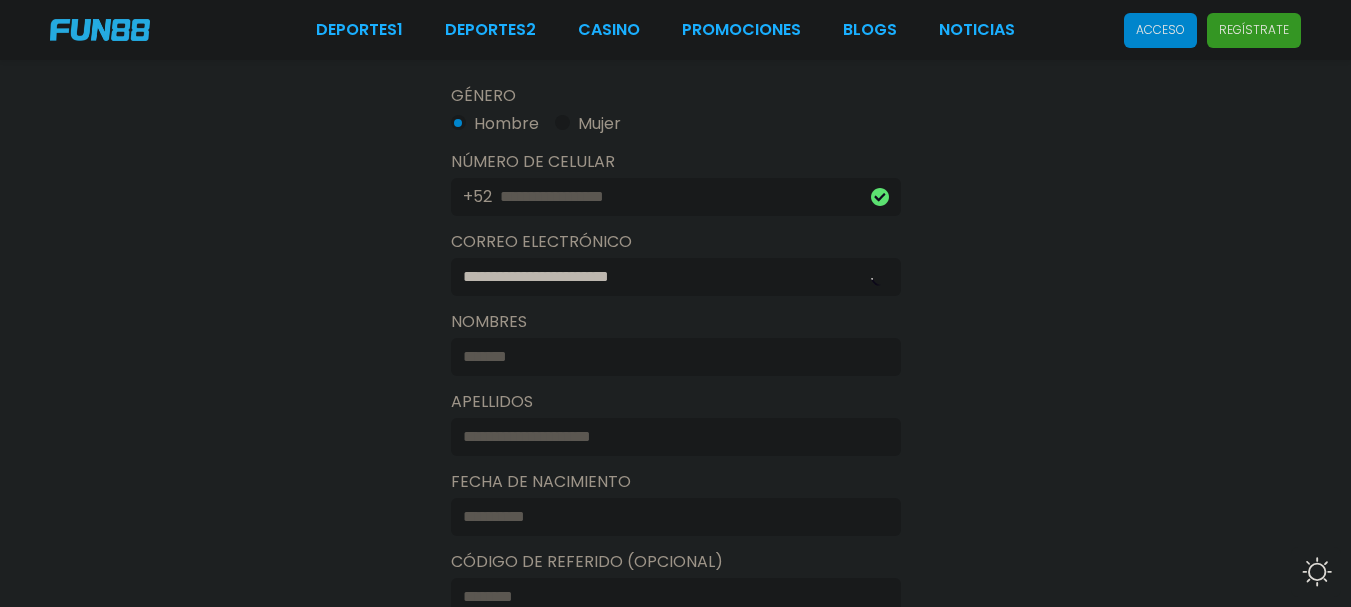 click at bounding box center (670, 357) 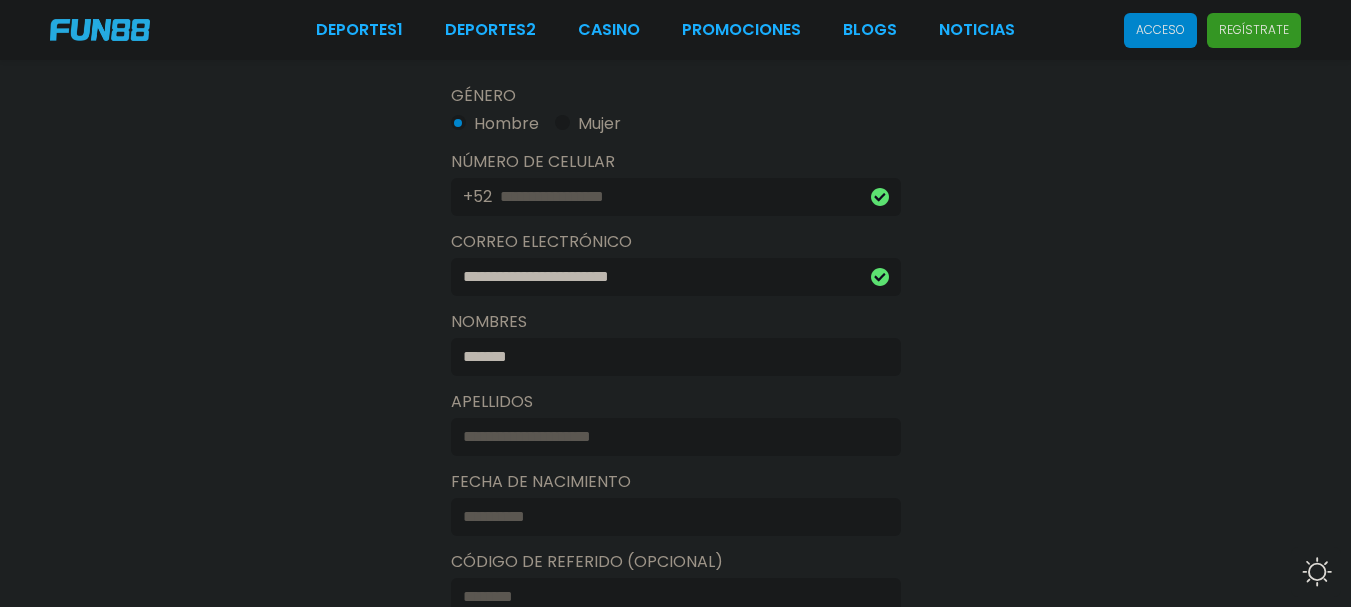 type on "******" 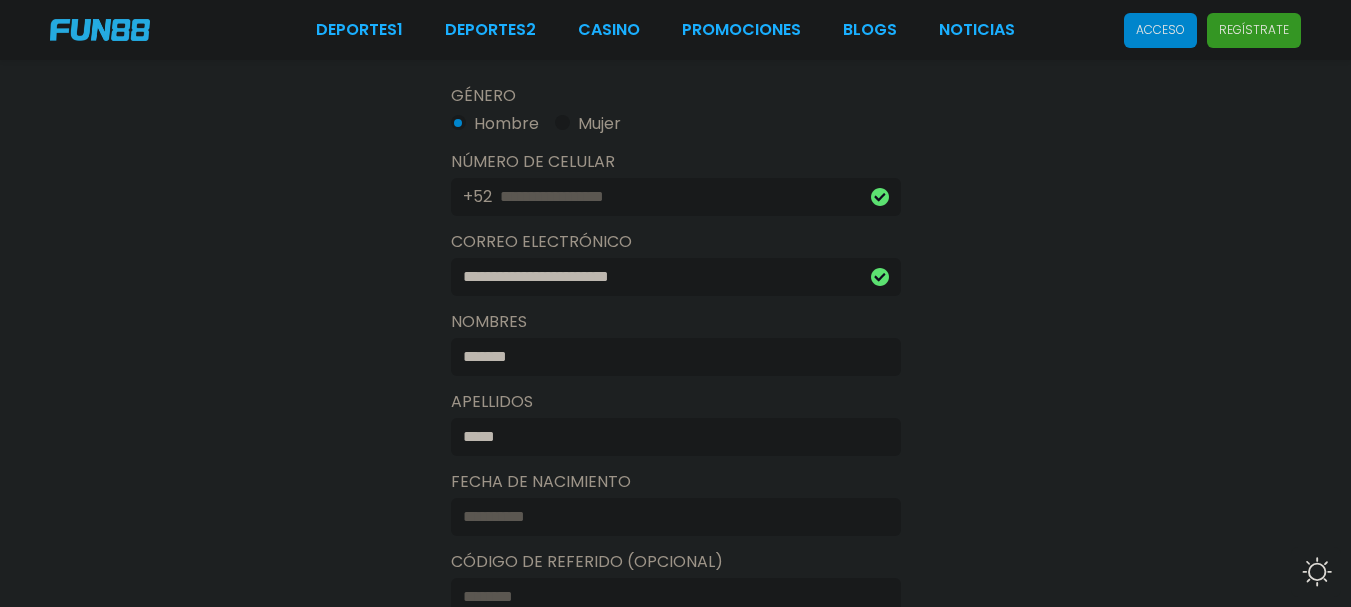 type on "*****" 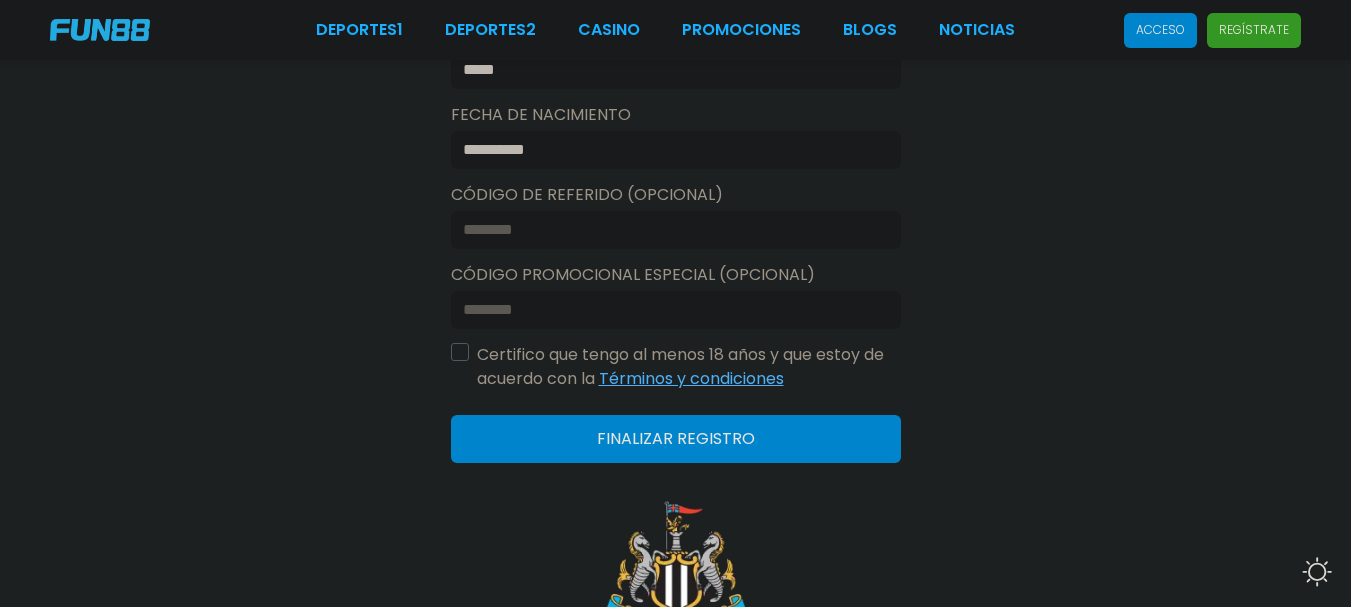 scroll, scrollTop: 755, scrollLeft: 0, axis: vertical 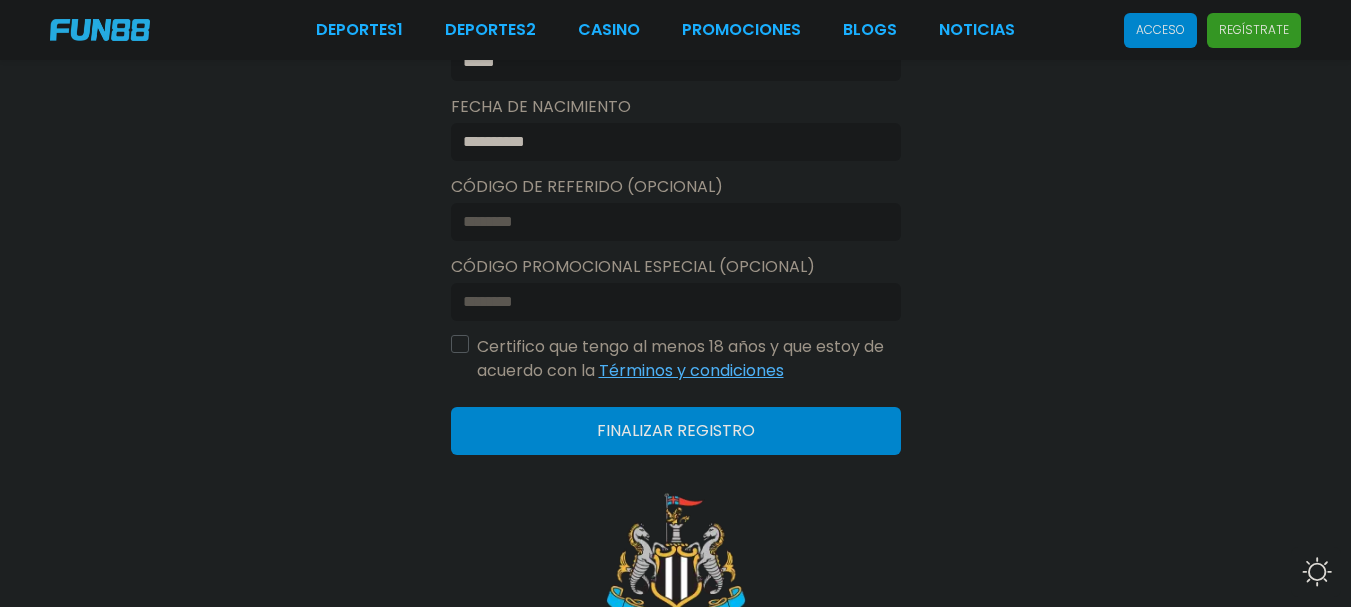 type on "**********" 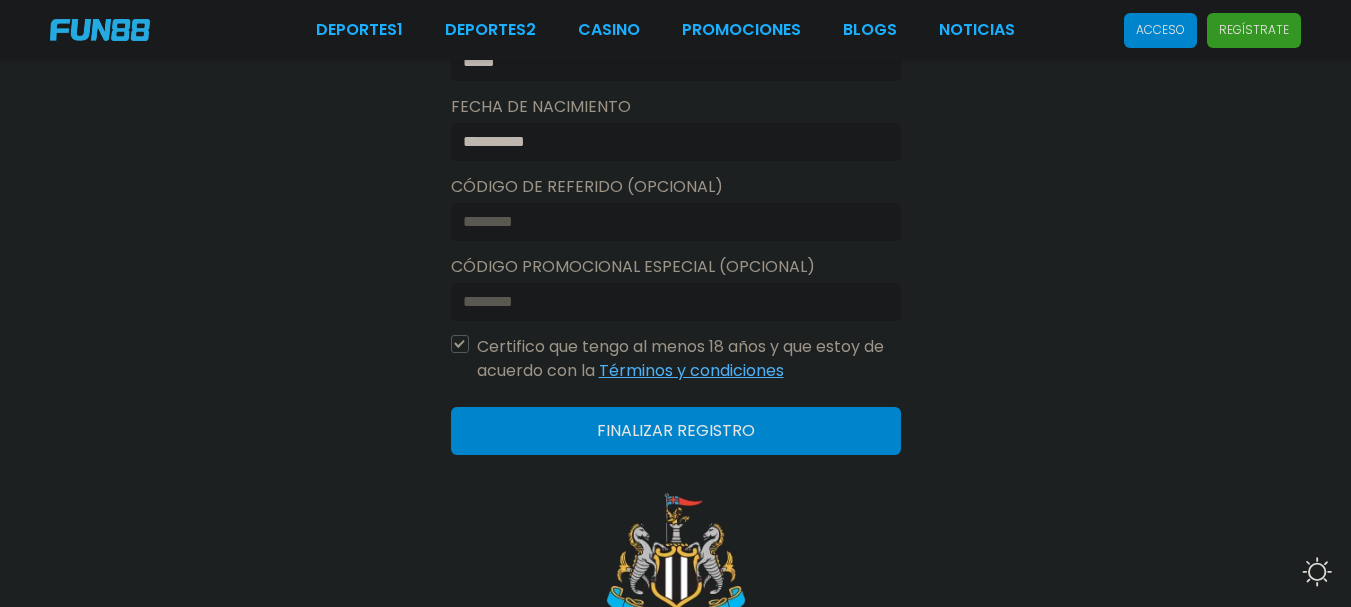 click on "Finalizar registro" 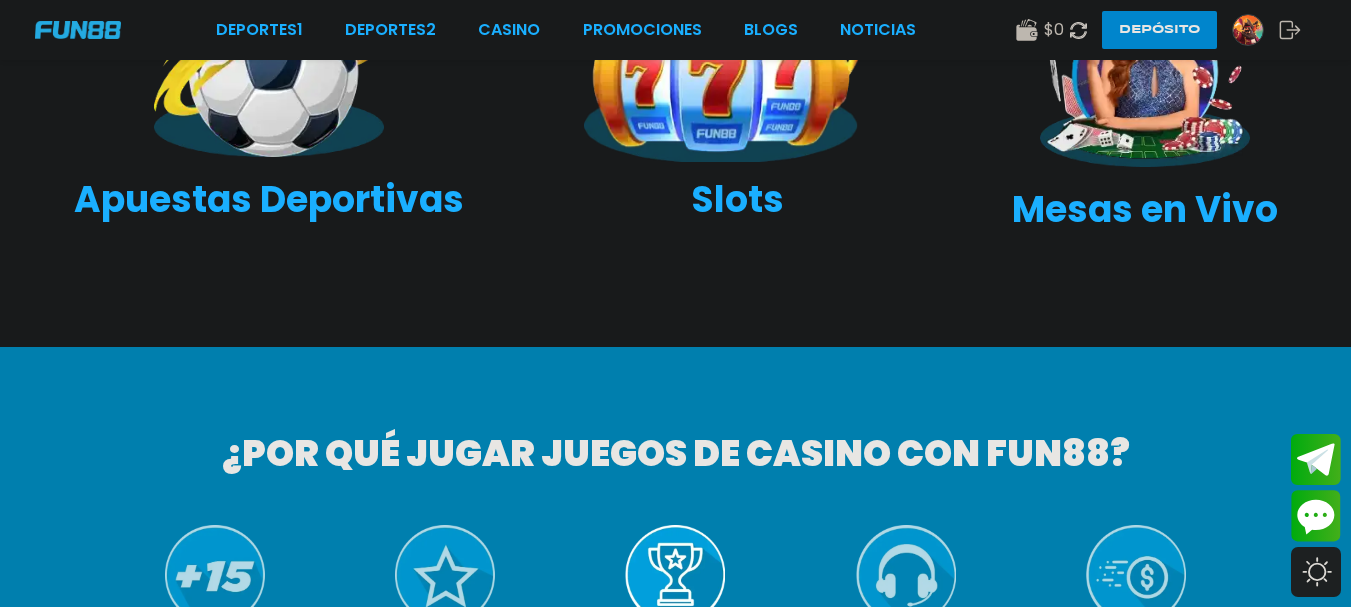 scroll, scrollTop: 0, scrollLeft: 0, axis: both 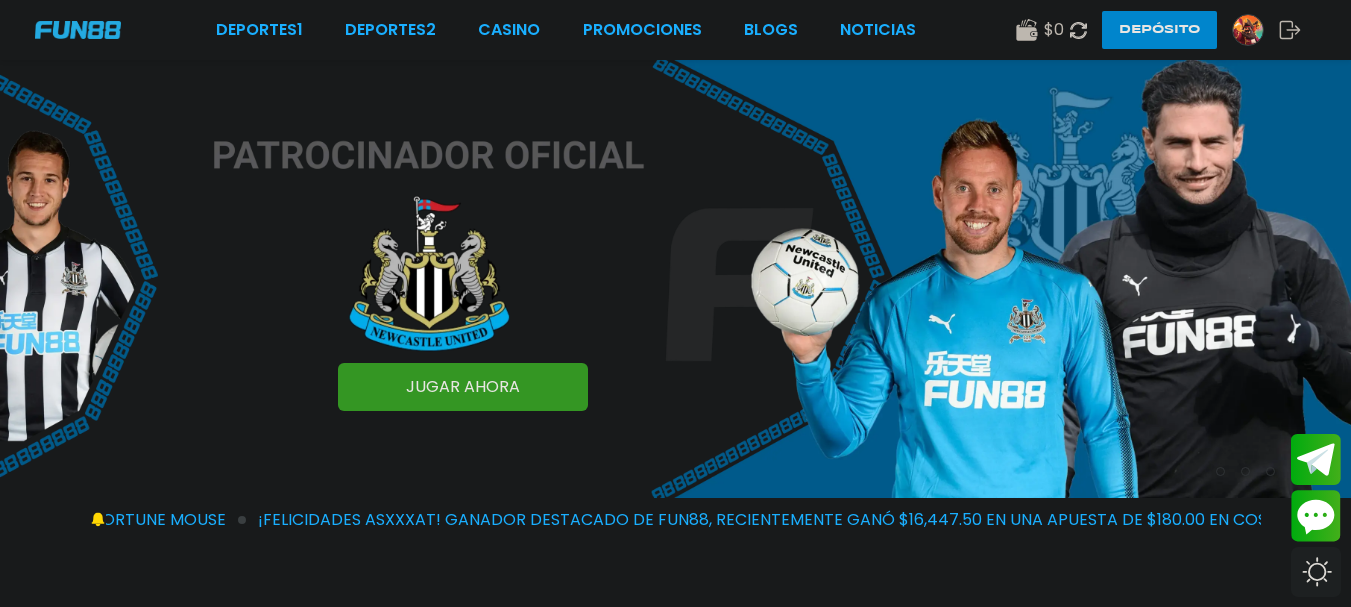 click at bounding box center [675, 279] 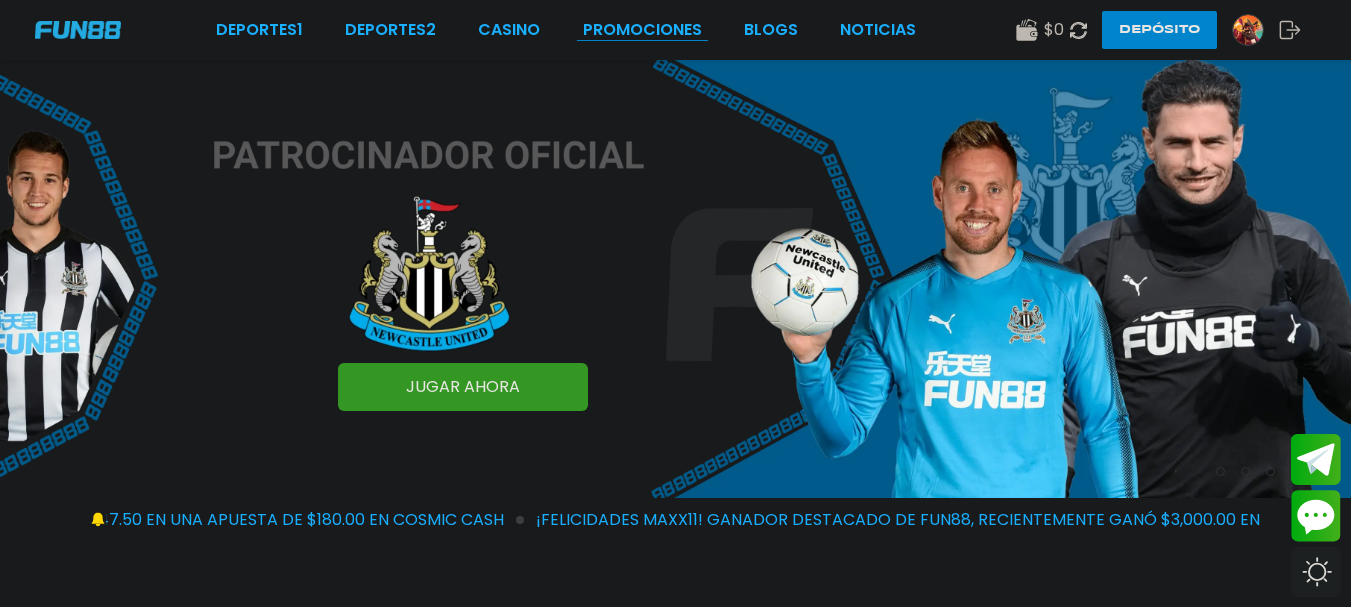 click on "Promociones" at bounding box center [642, 30] 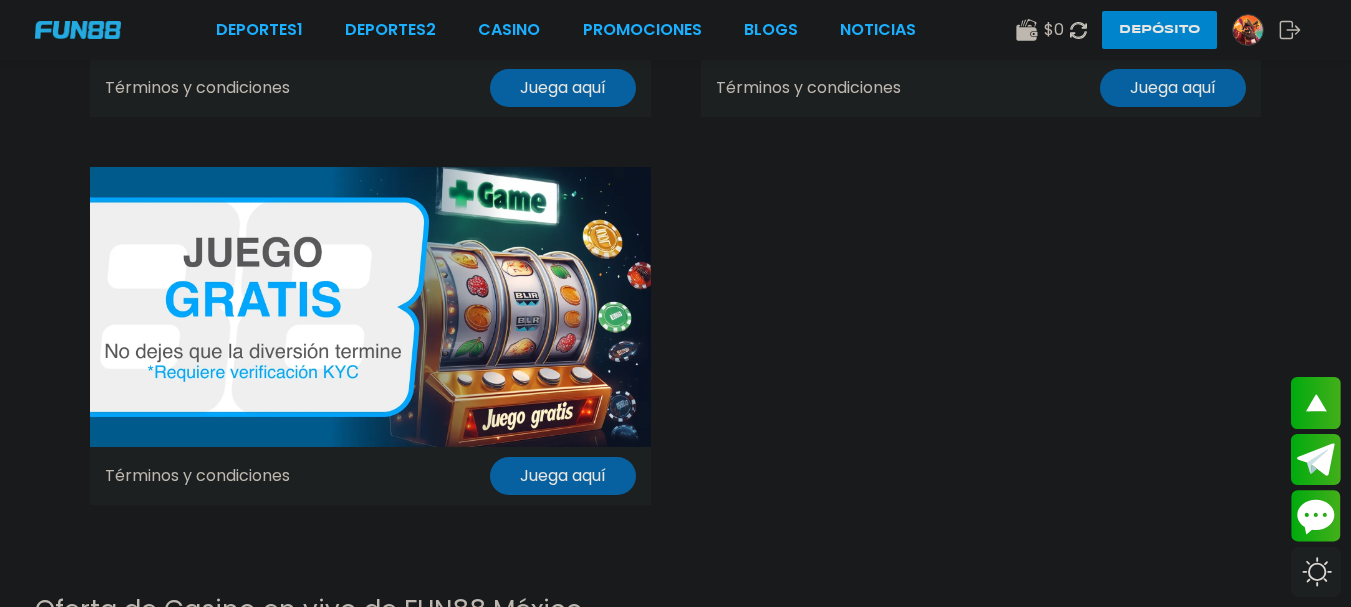scroll, scrollTop: 1505, scrollLeft: 0, axis: vertical 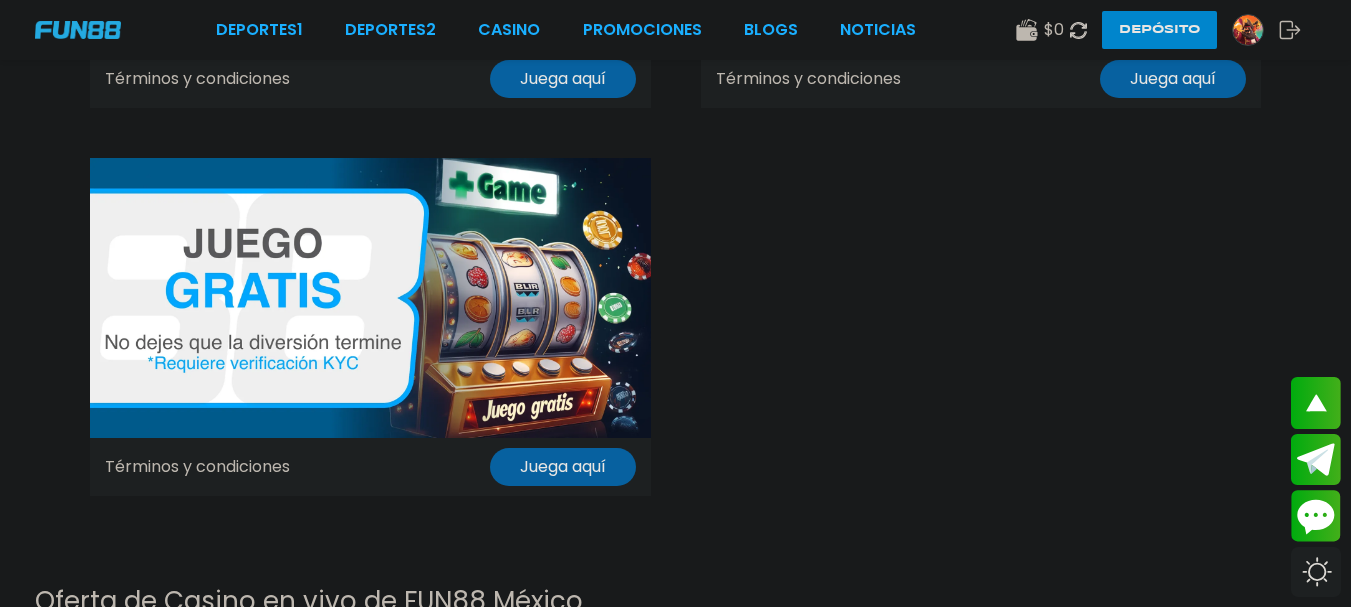 click at bounding box center (370, 298) 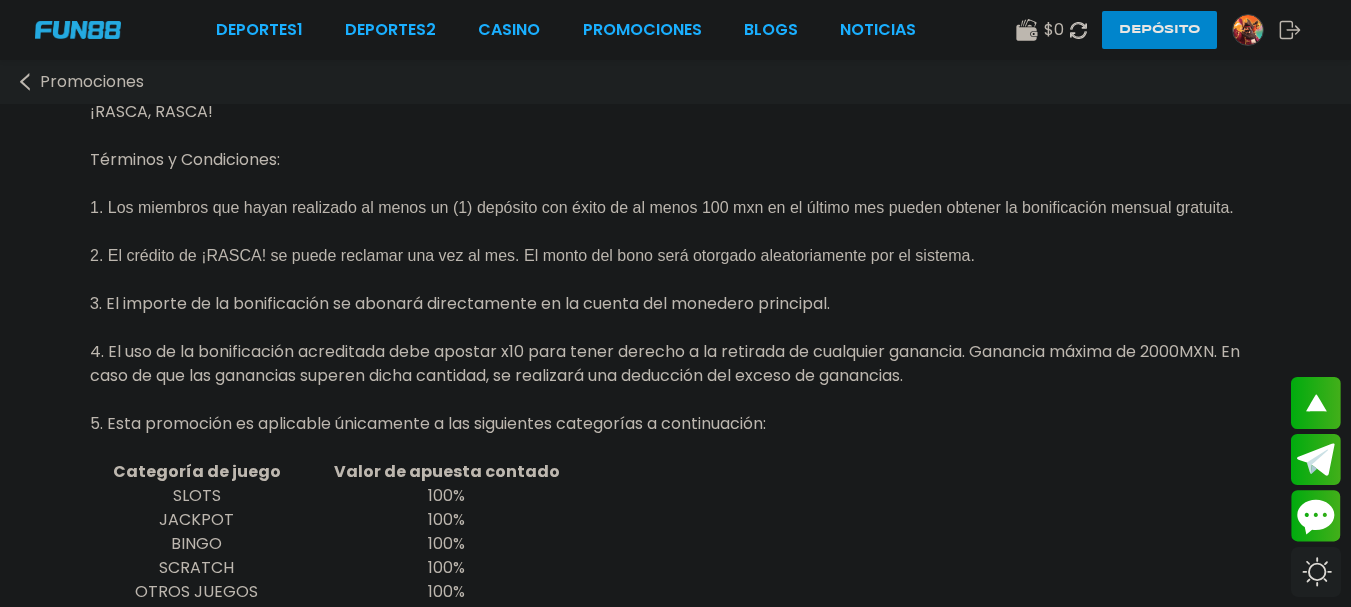 scroll, scrollTop: 0, scrollLeft: 0, axis: both 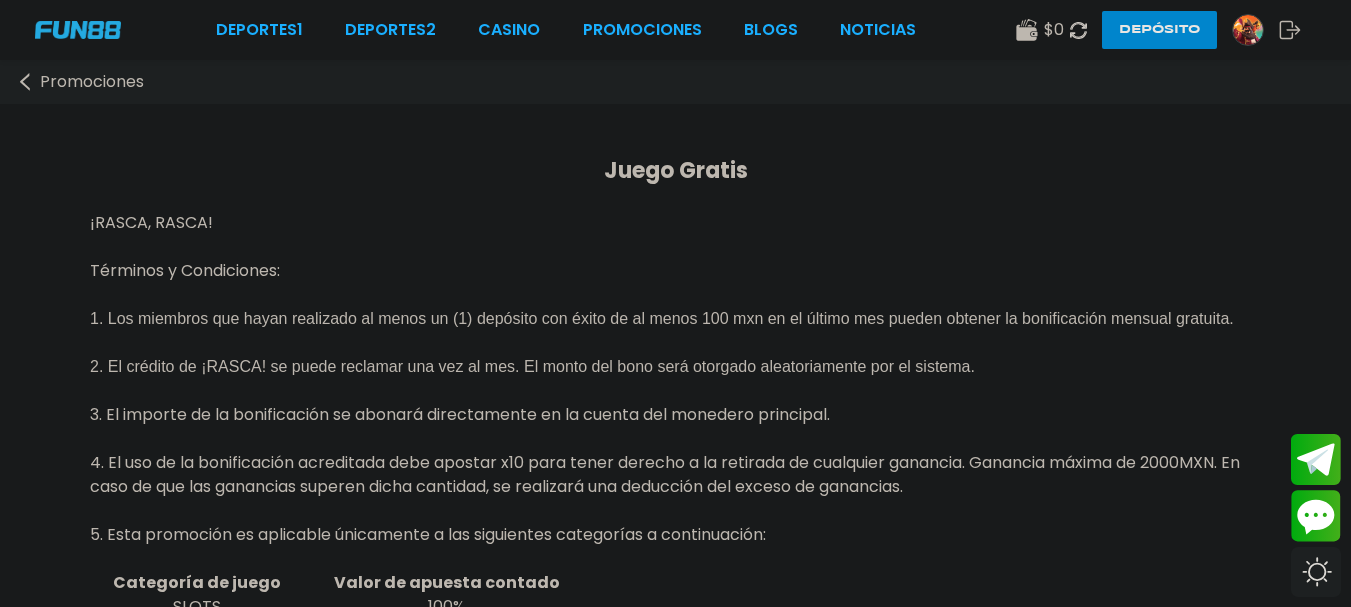click at bounding box center [1248, 30] 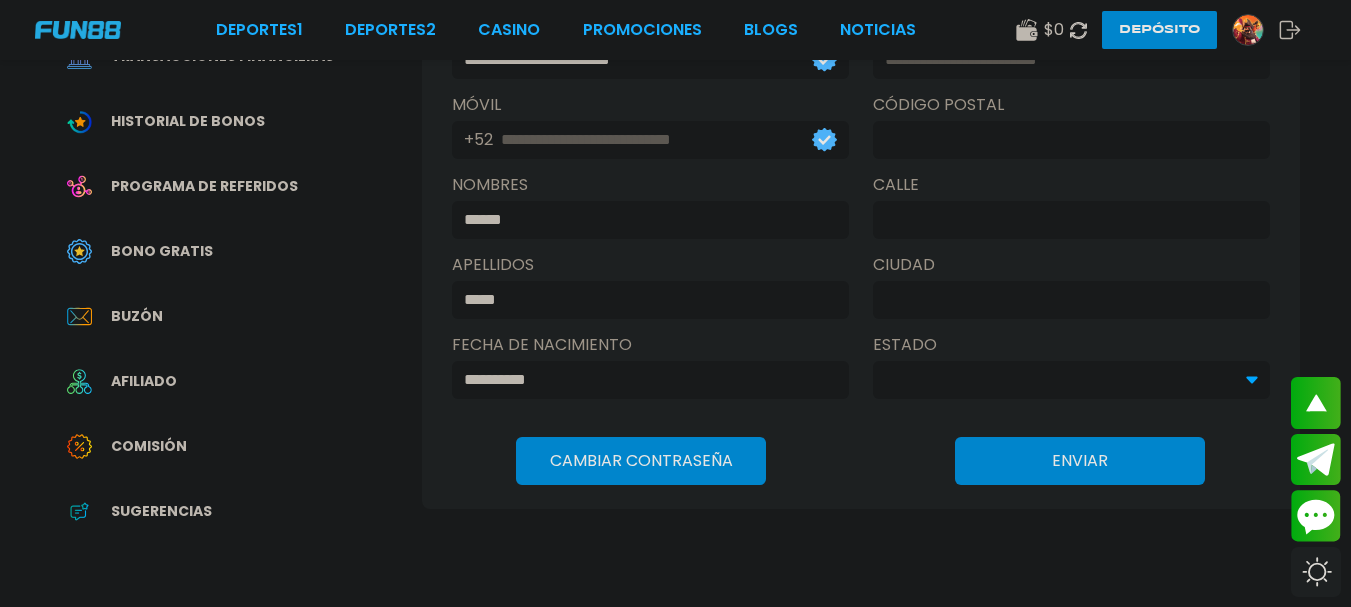 scroll, scrollTop: 324, scrollLeft: 0, axis: vertical 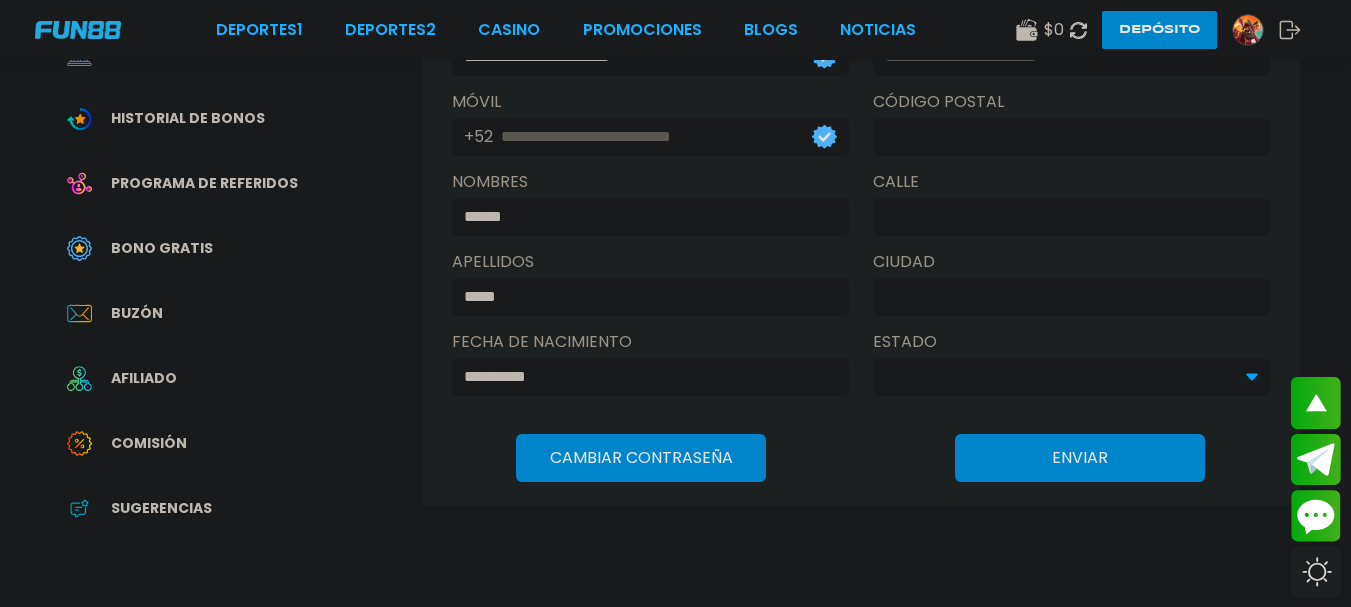 click on "Historial de Bonos" at bounding box center [188, 118] 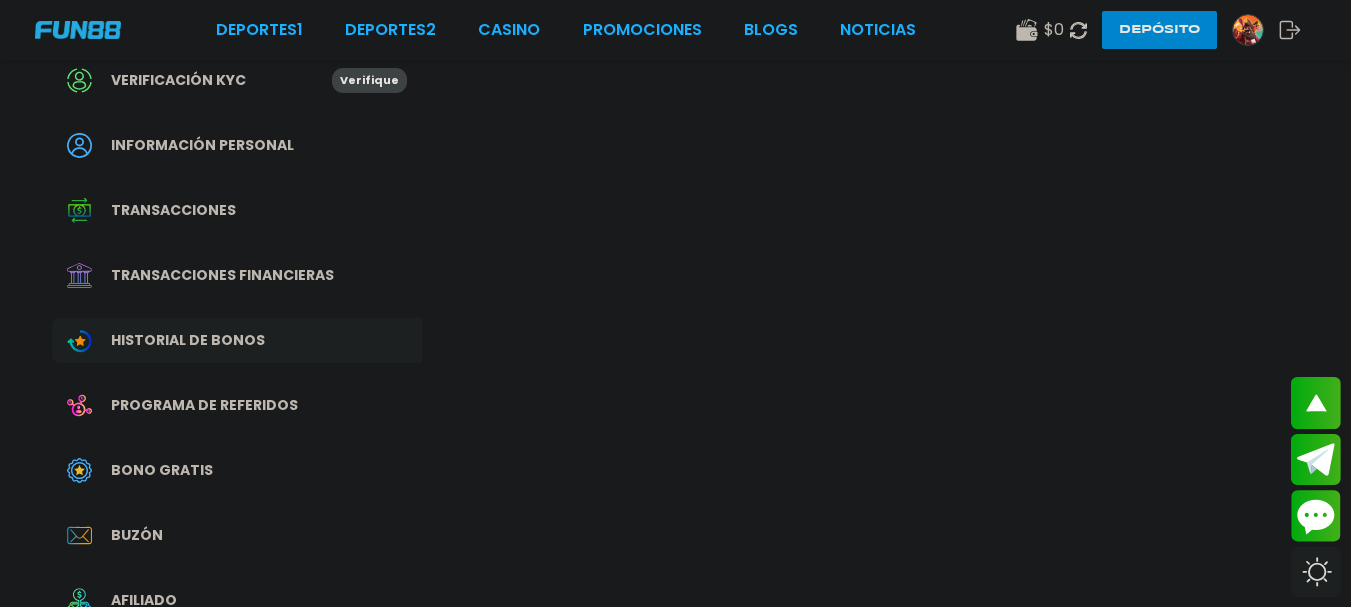 scroll, scrollTop: 0, scrollLeft: 0, axis: both 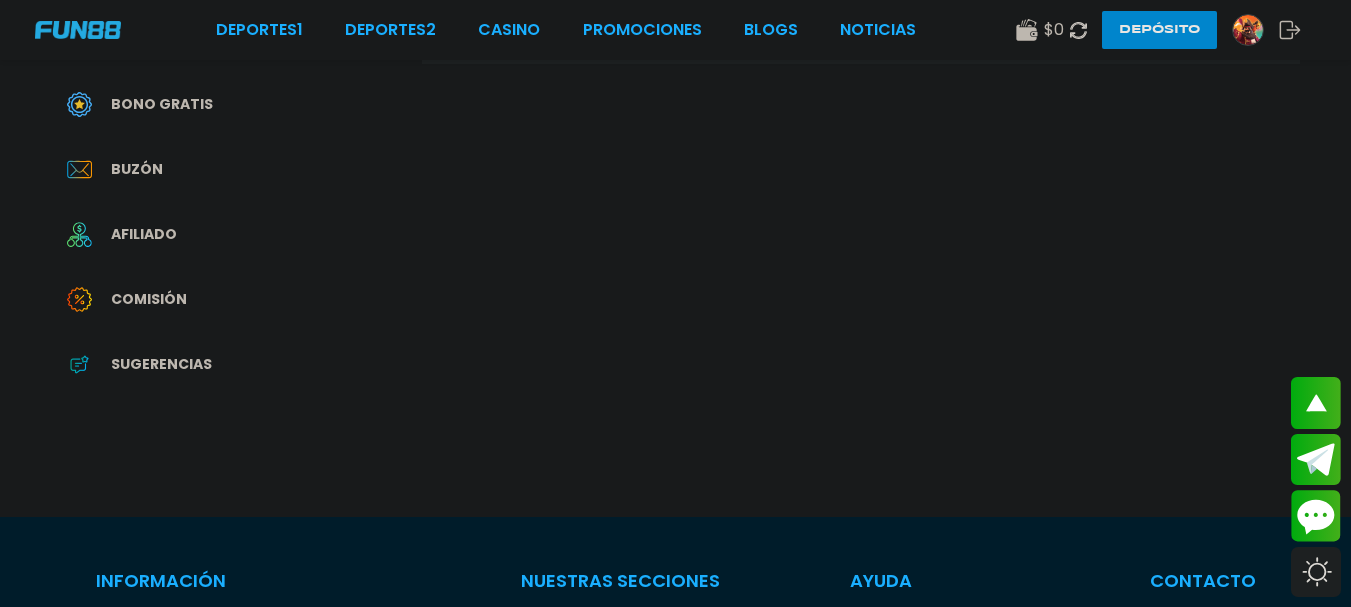 click on "Bono Gratis" at bounding box center (162, 104) 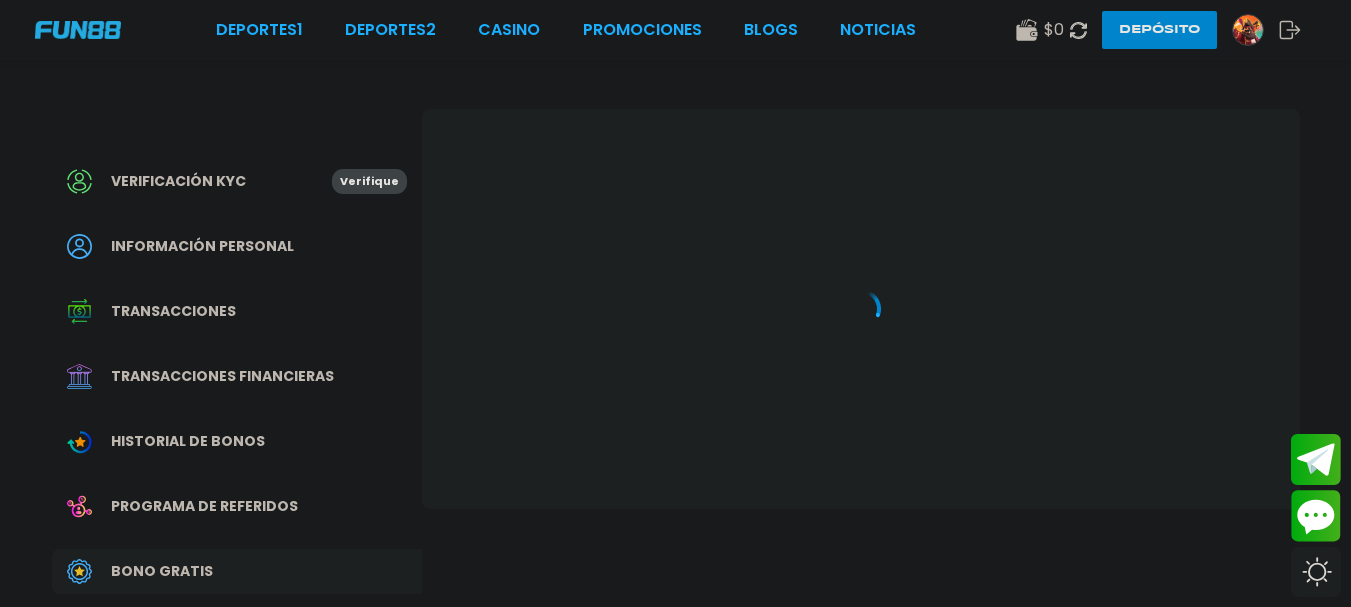 scroll, scrollTop: 0, scrollLeft: 0, axis: both 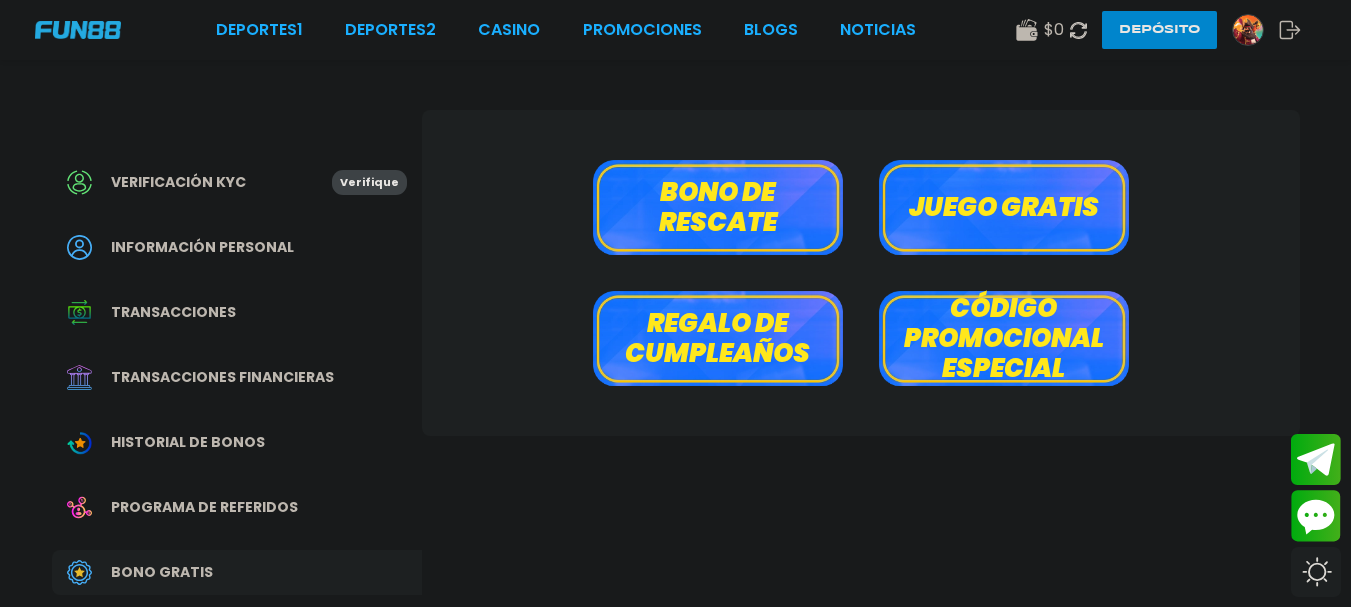click on "Bono de rescate" at bounding box center (718, 207) 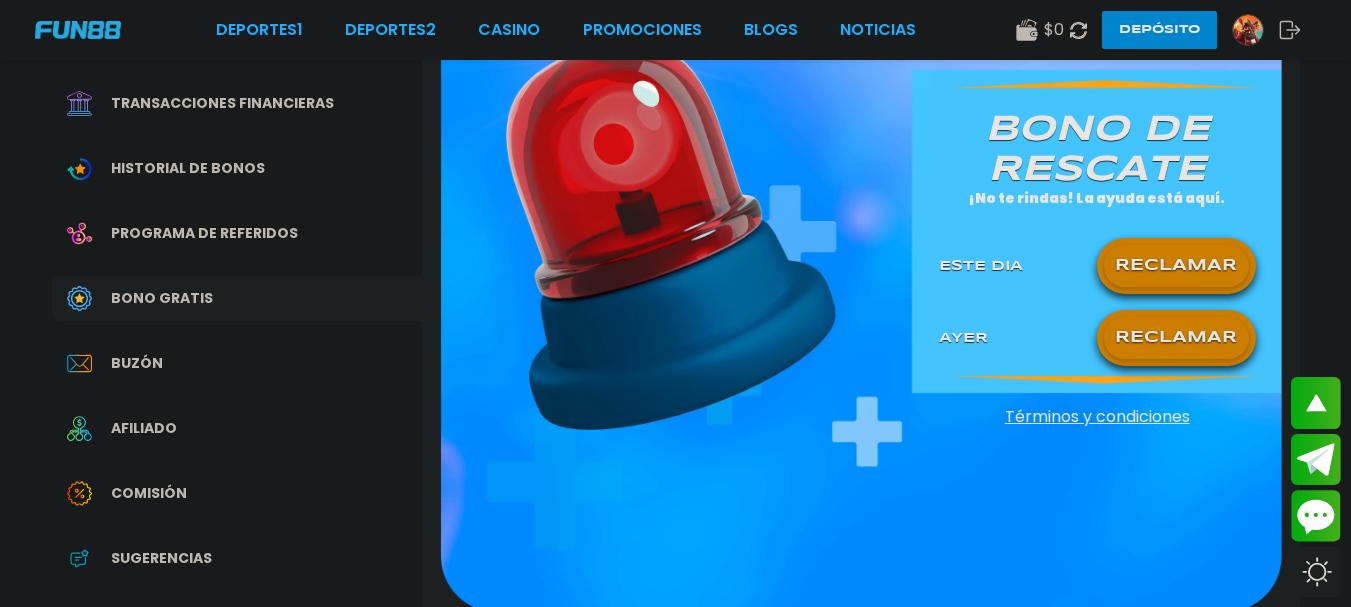 scroll, scrollTop: 270, scrollLeft: 0, axis: vertical 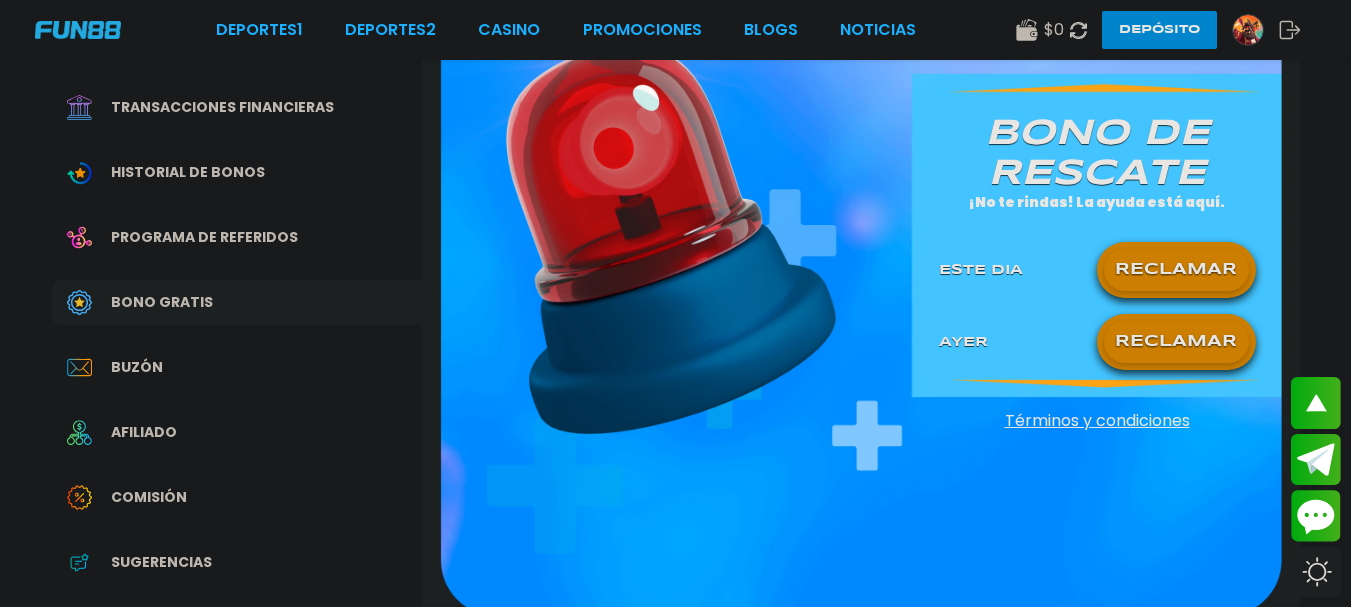 click on "RECLAMAR" at bounding box center (1176, 270) 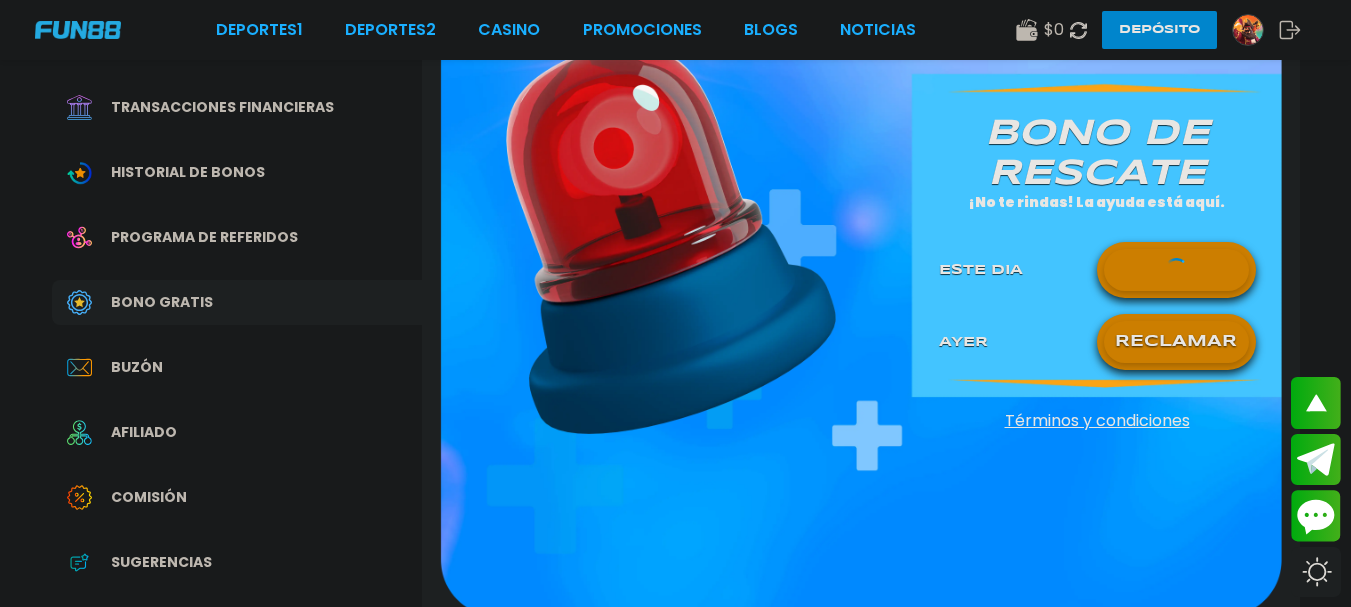 click on "RECLAMAR" at bounding box center (1176, 342) 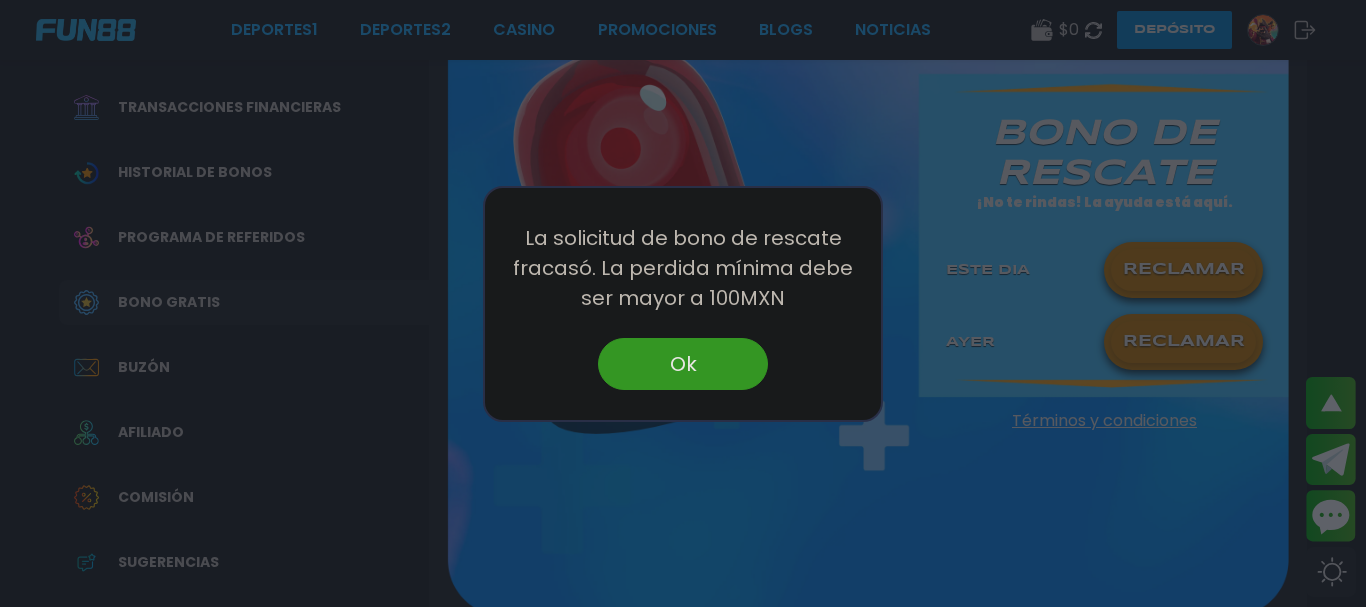 click on "Ok" at bounding box center (683, 364) 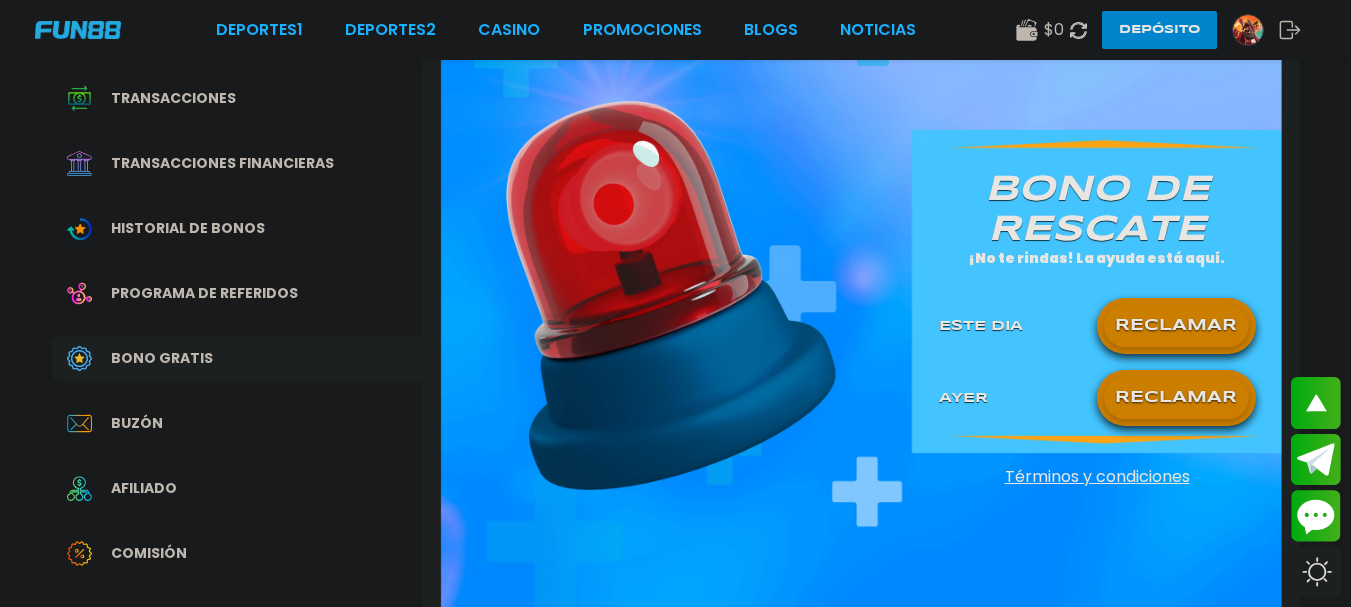 scroll, scrollTop: 0, scrollLeft: 0, axis: both 